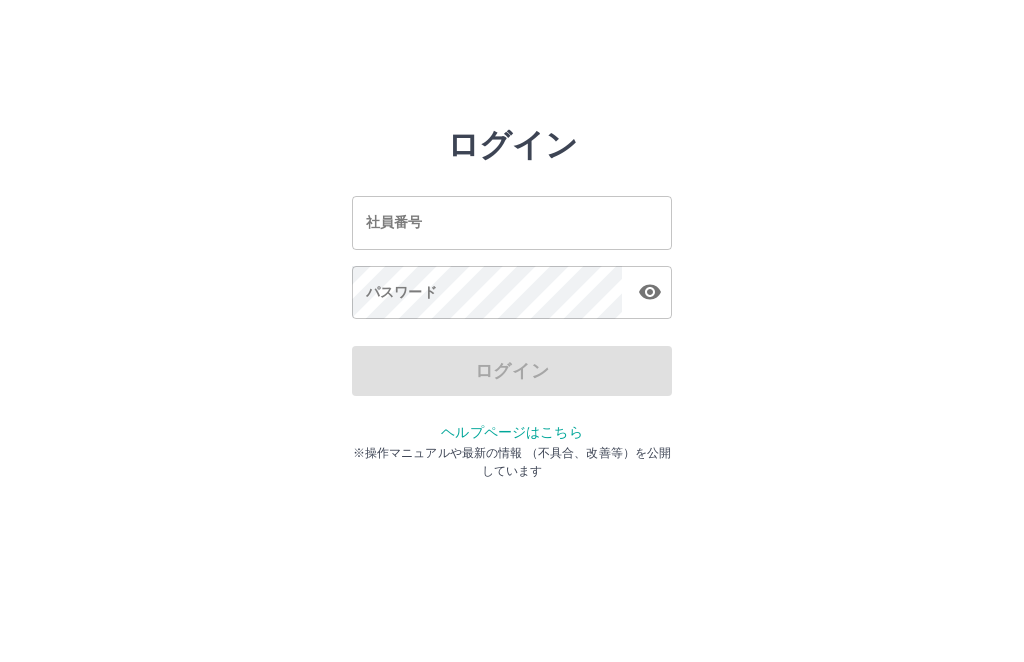 scroll, scrollTop: 0, scrollLeft: 0, axis: both 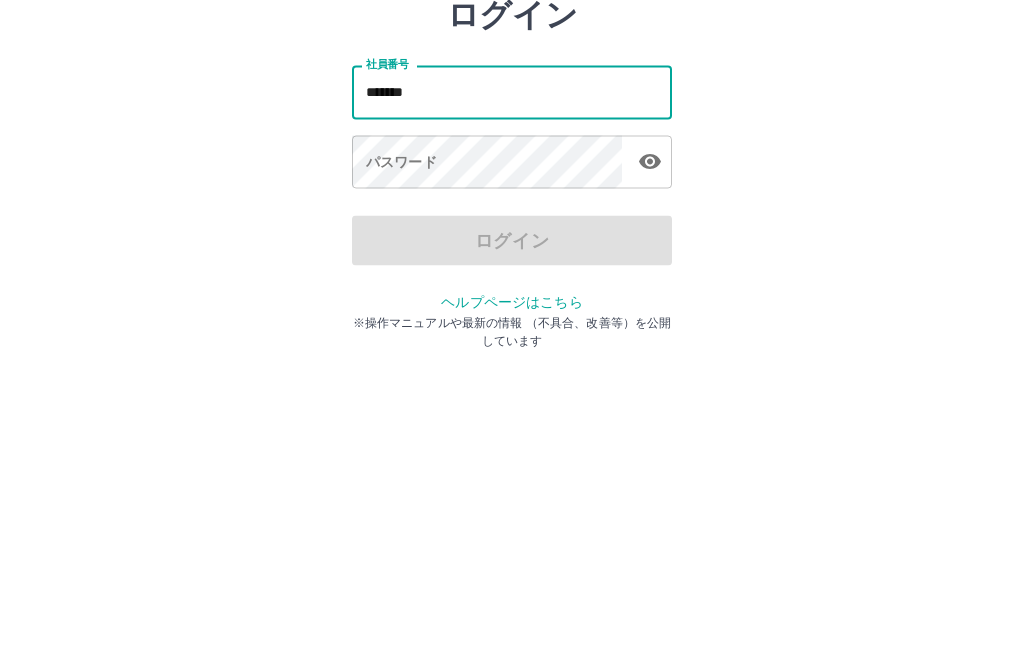type on "*******" 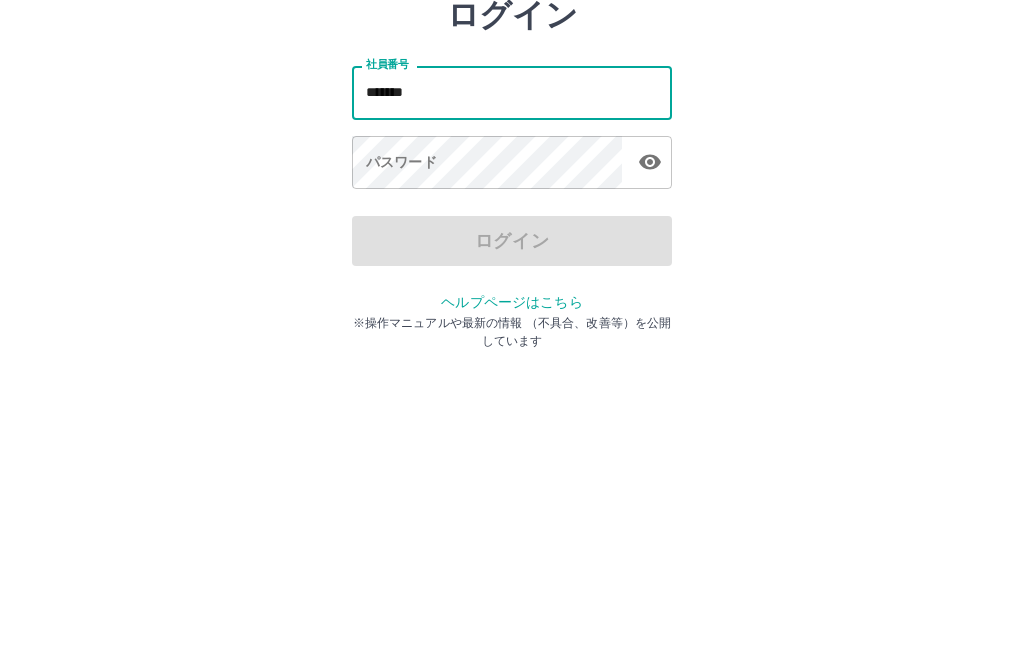 click on "パスワード パスワード" at bounding box center (512, 294) 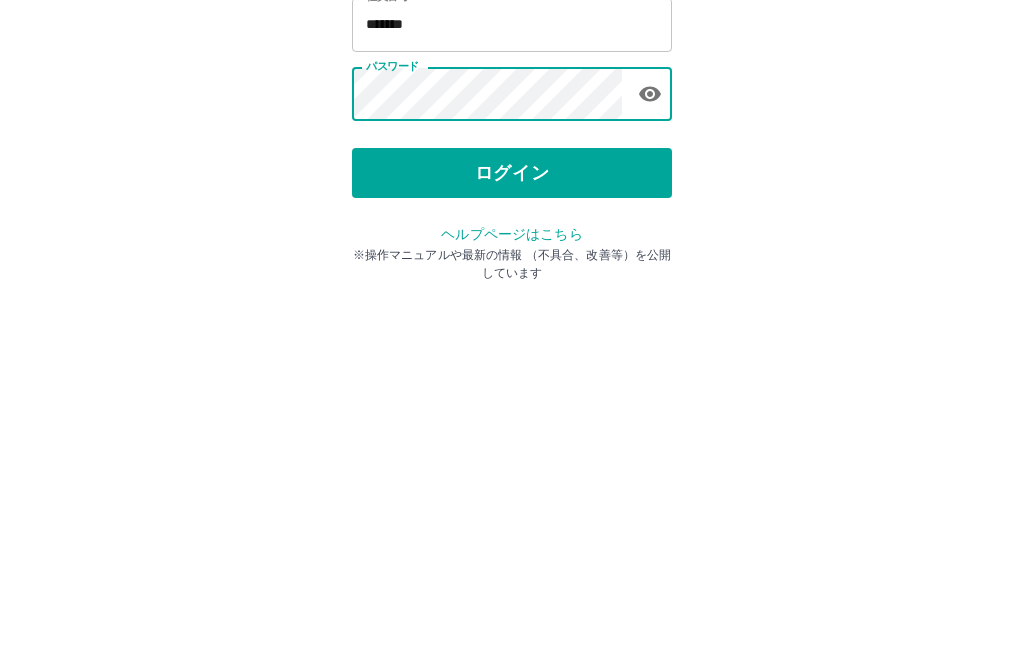 click on "ログイン" at bounding box center [512, 371] 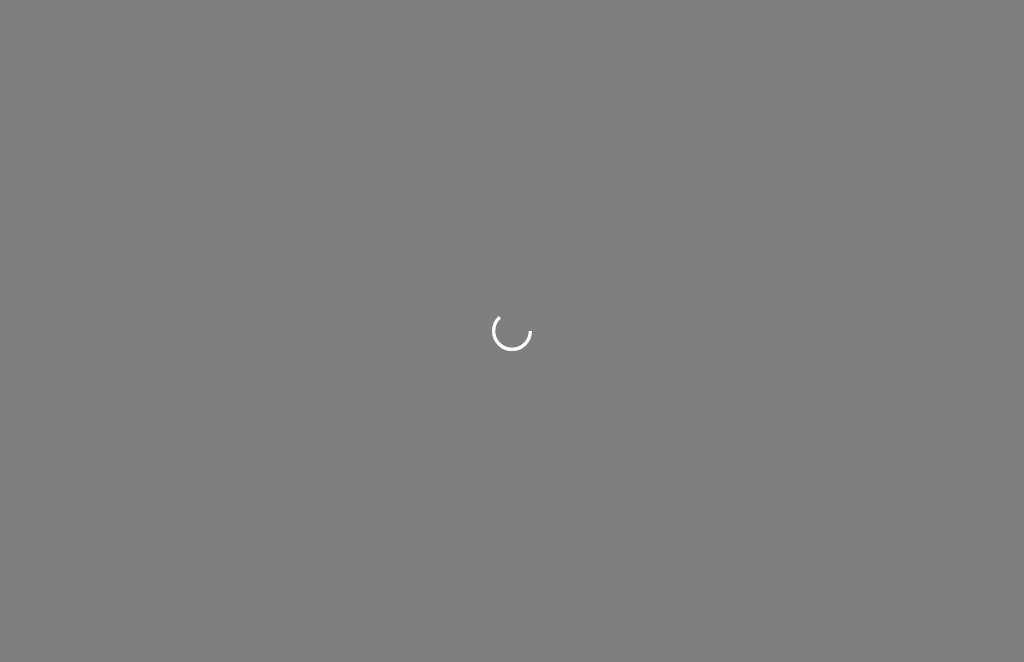 scroll, scrollTop: 0, scrollLeft: 0, axis: both 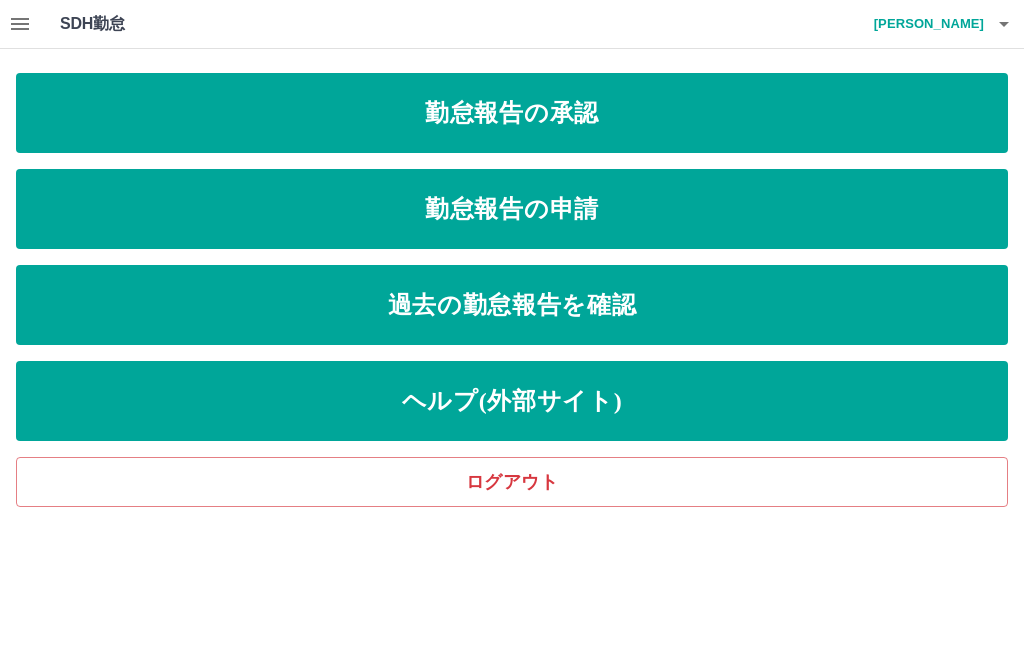click on "勤怠報告の申請" at bounding box center (512, 209) 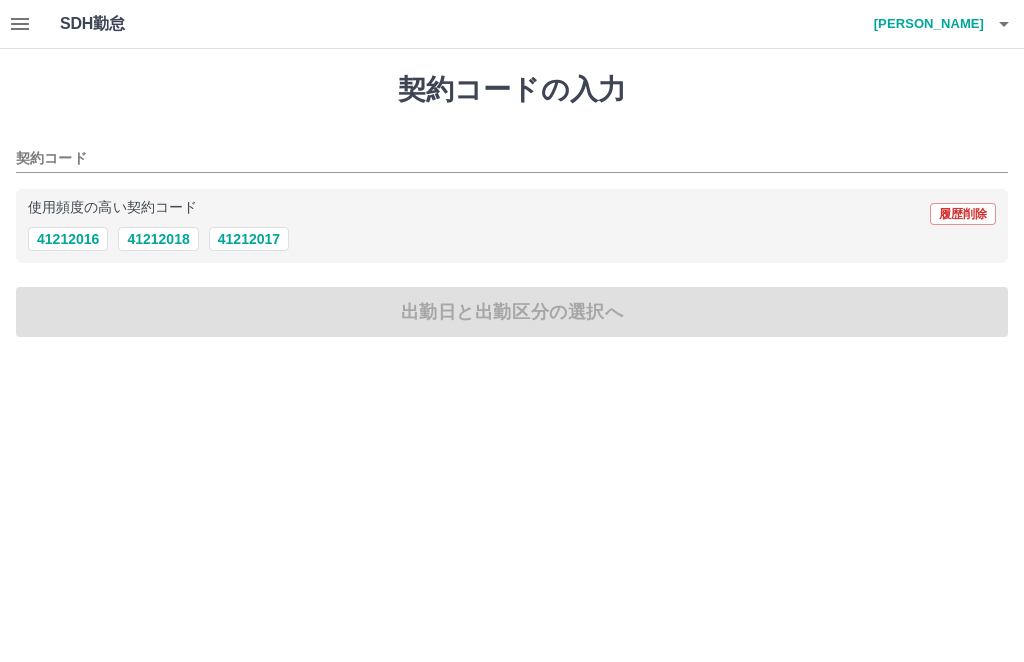 click on "41212016" at bounding box center [68, 239] 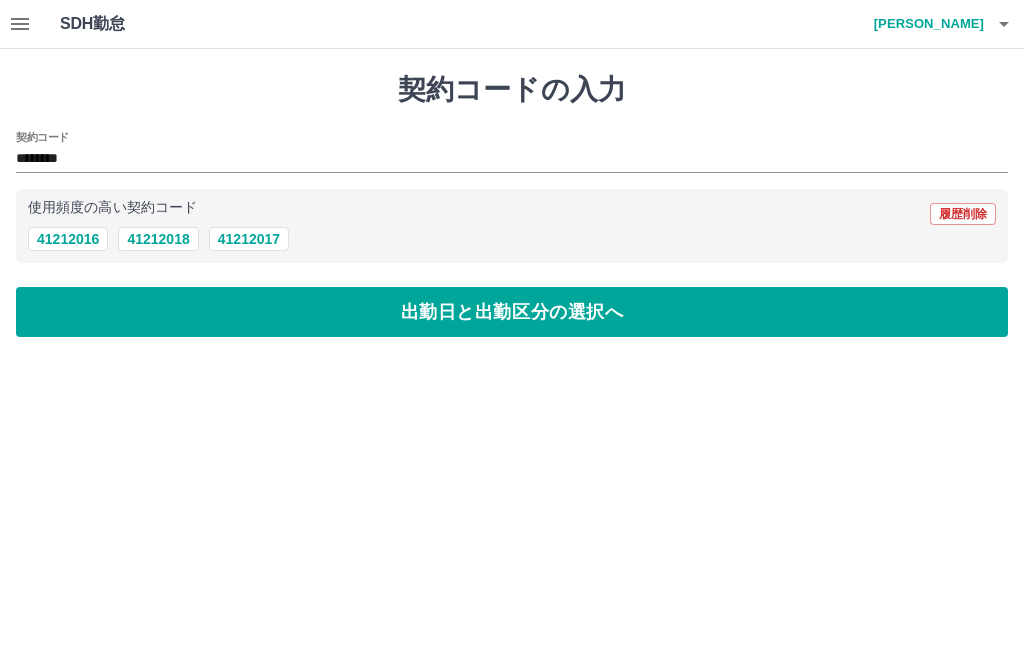 click on "出勤日と出勤区分の選択へ" at bounding box center [512, 312] 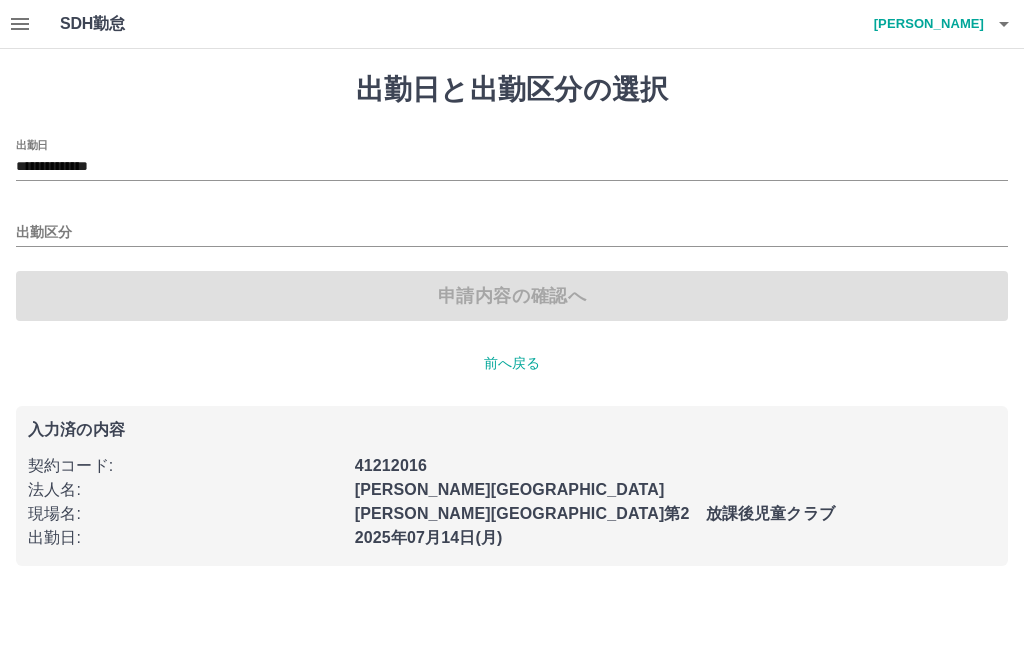 click on "**********" at bounding box center [512, 167] 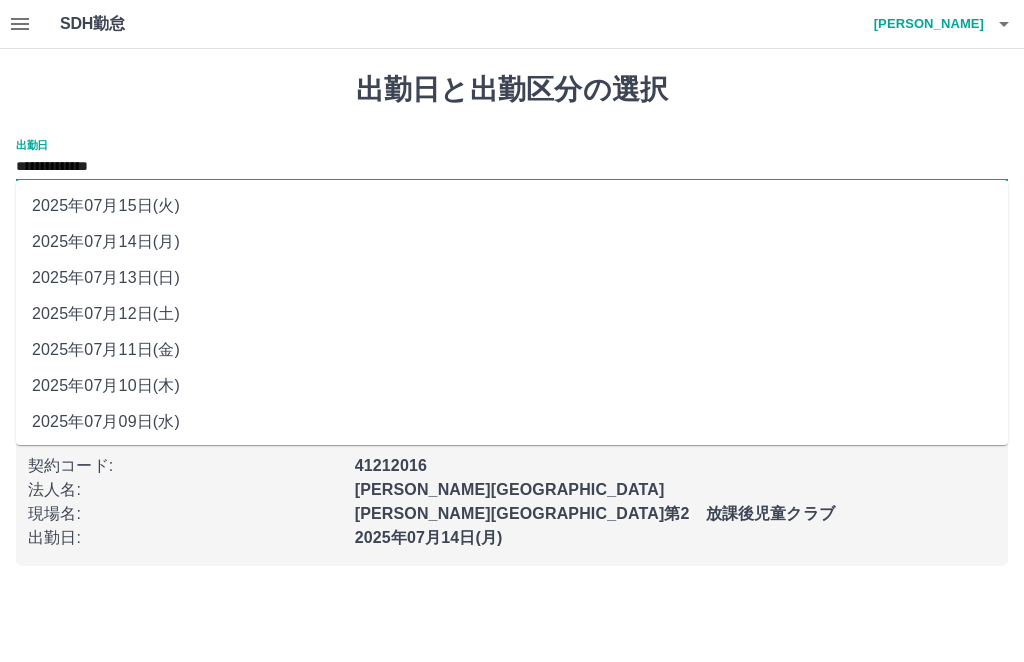 click on "2025年07月13日(日)" at bounding box center [512, 278] 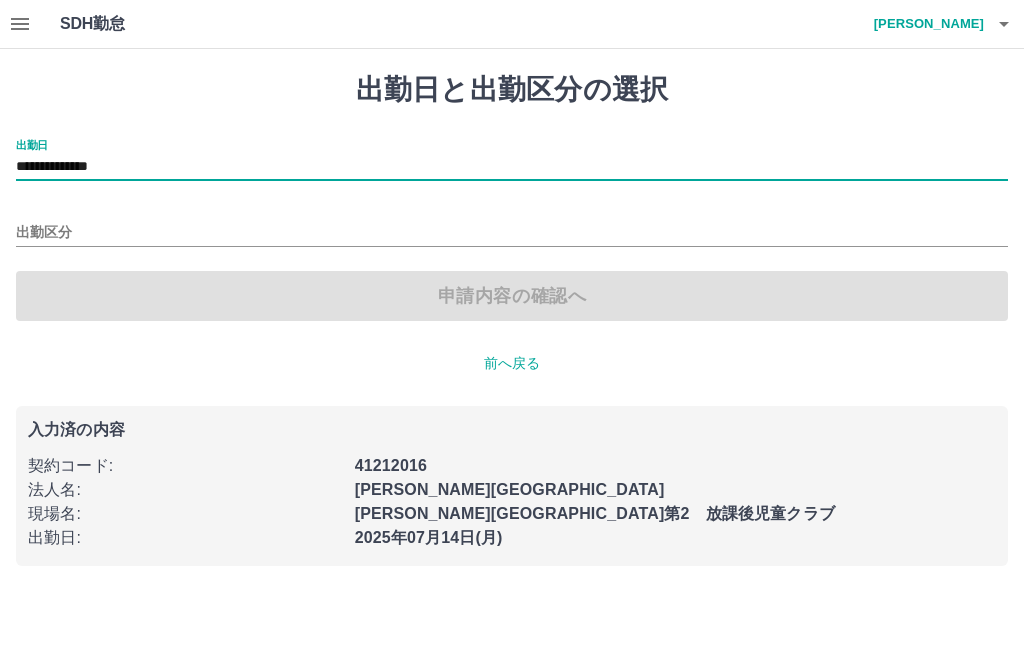 click on "出勤区分" at bounding box center [512, 233] 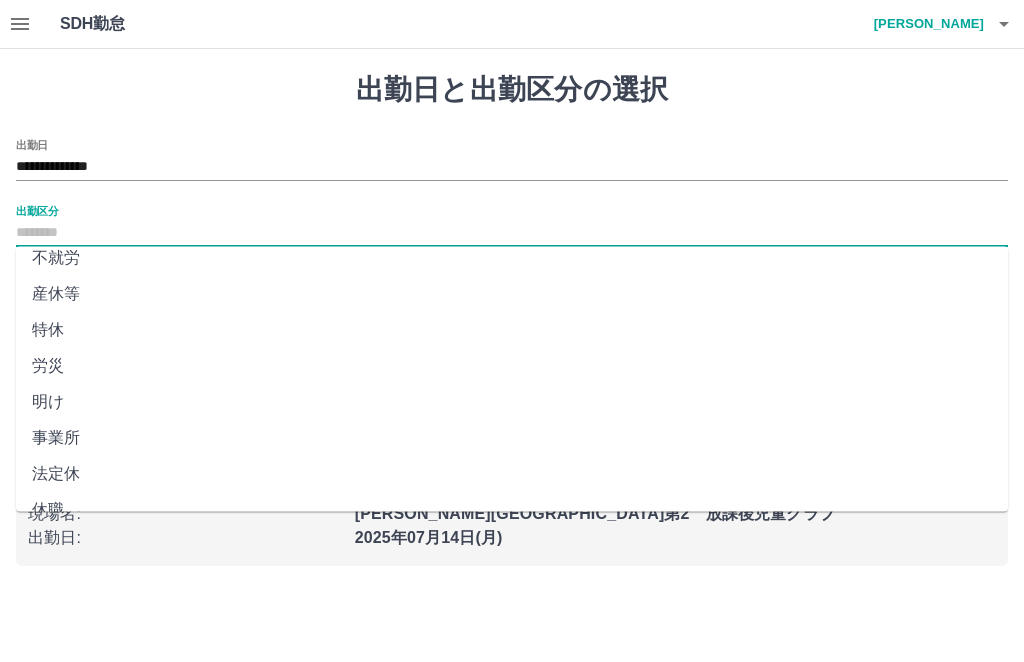 scroll, scrollTop: 373, scrollLeft: 0, axis: vertical 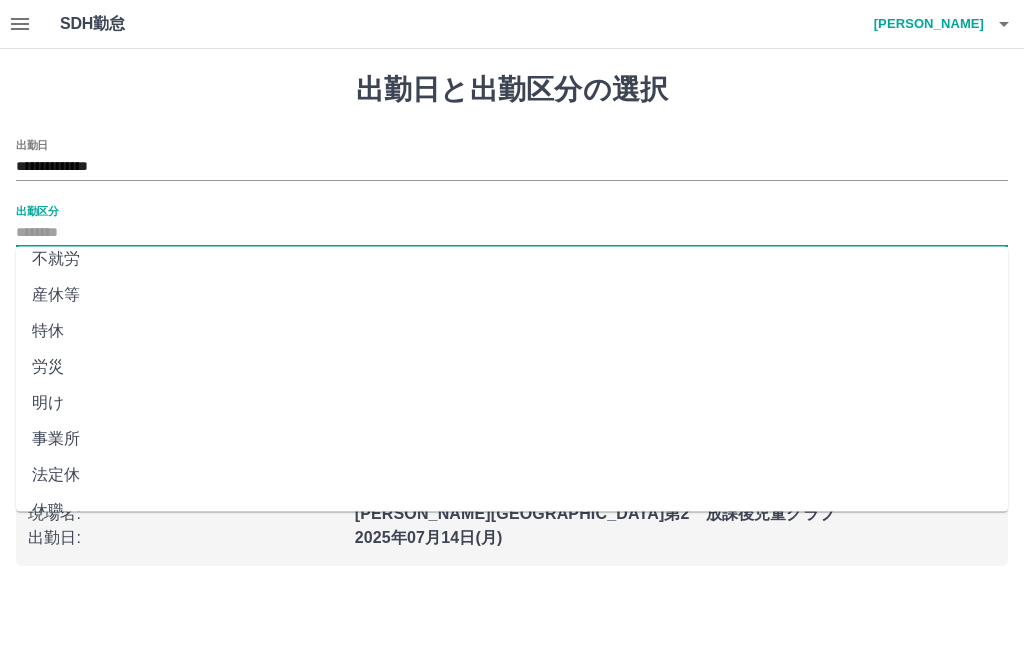 click on "法定休" at bounding box center [512, 476] 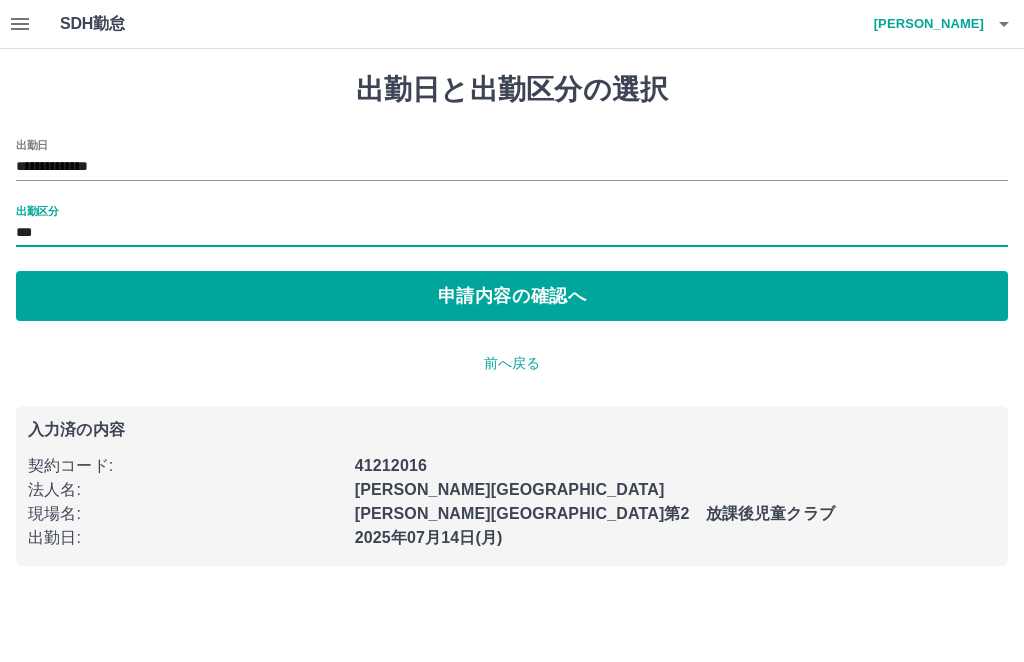 click on "申請内容の確認へ" at bounding box center [512, 296] 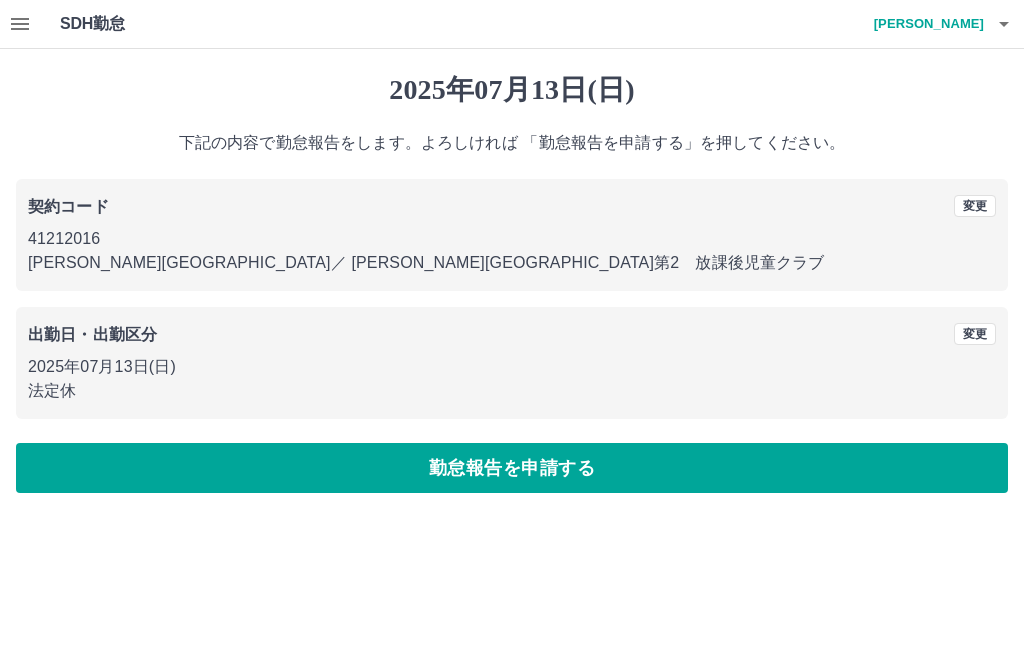 click on "勤怠報告を申請する" at bounding box center (512, 468) 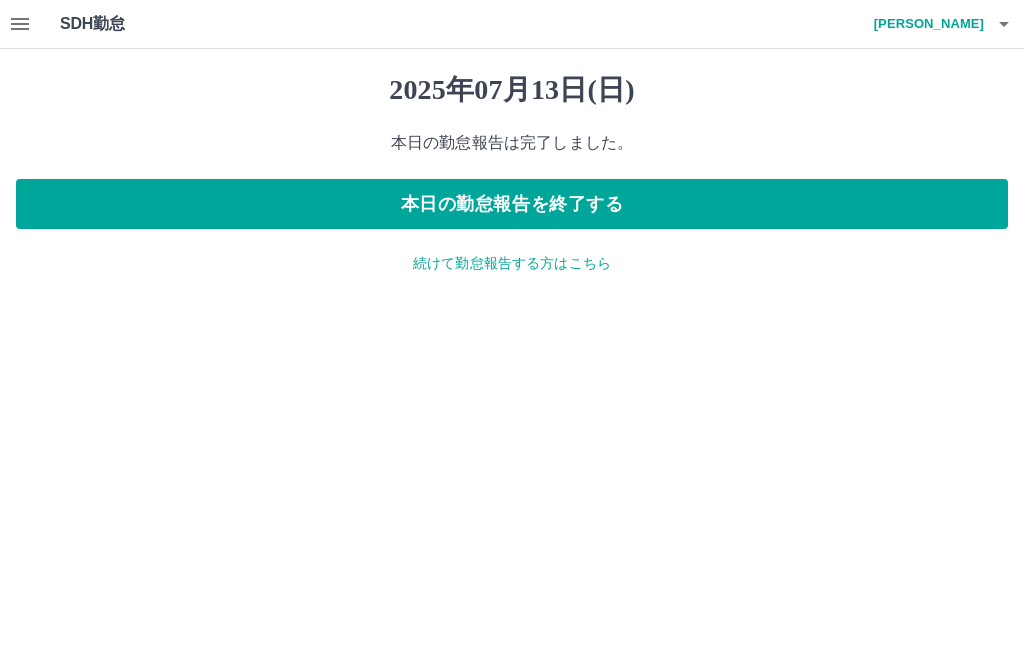 click on "続けて勤怠報告する方はこちら" at bounding box center [512, 263] 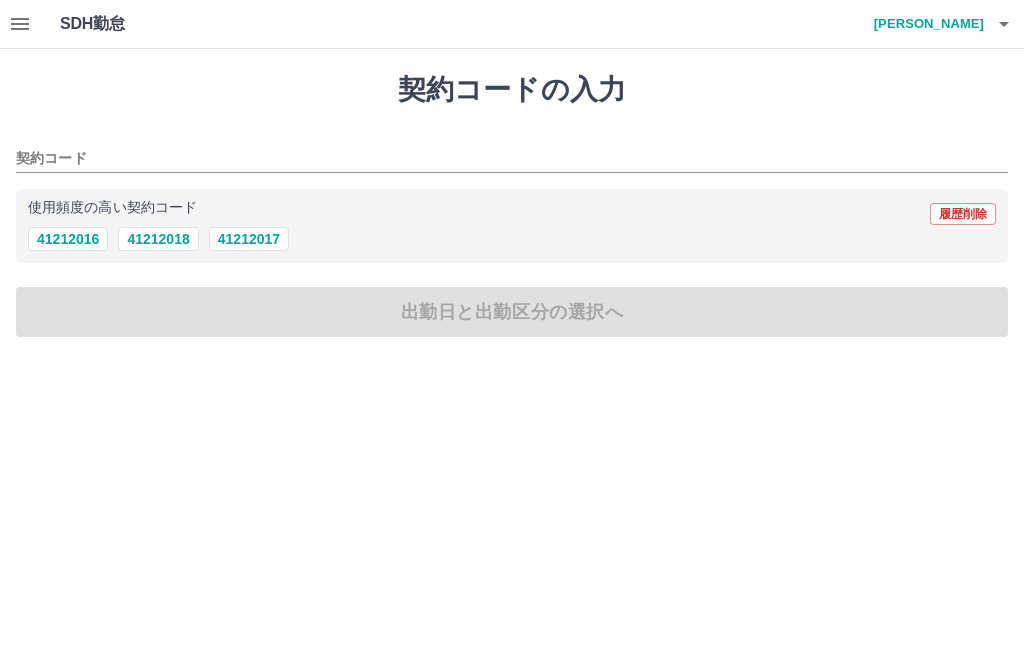 click on "41212016" at bounding box center (68, 239) 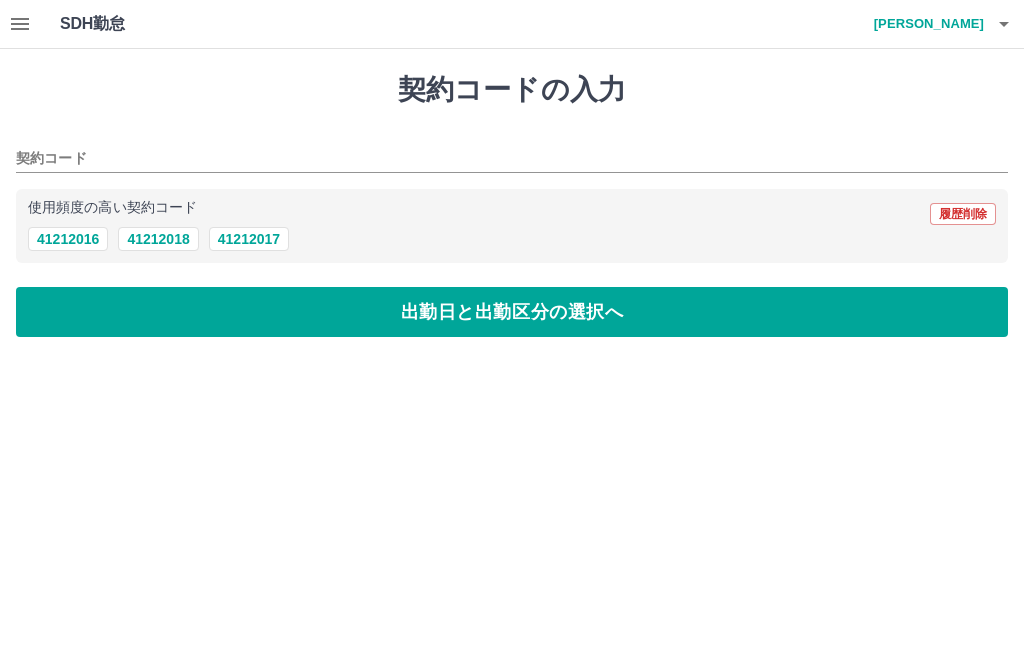 type on "********" 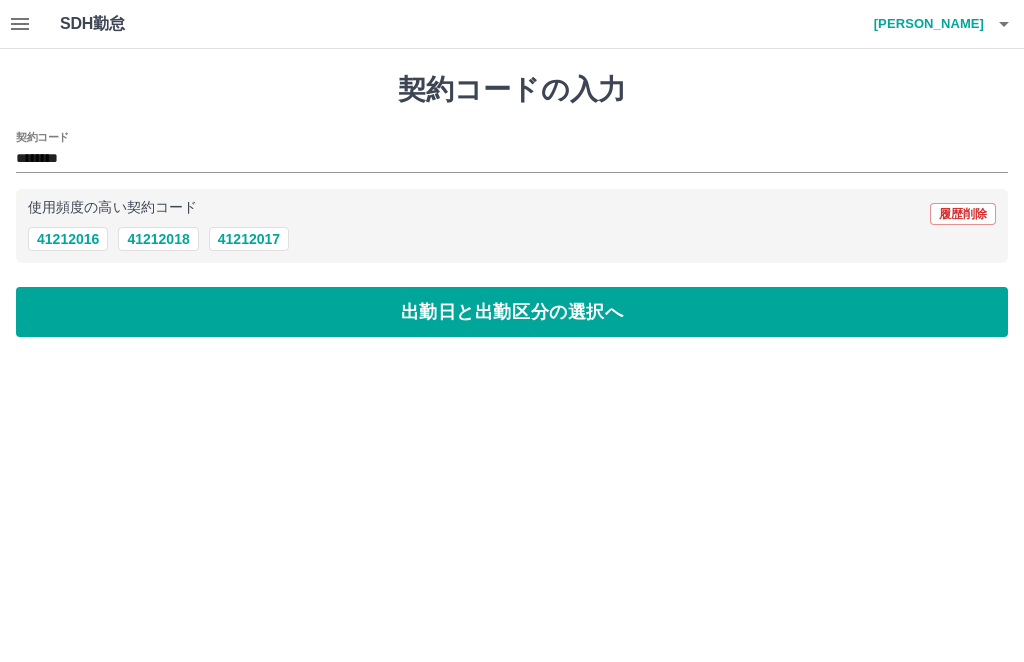 click on "出勤日と出勤区分の選択へ" at bounding box center (512, 312) 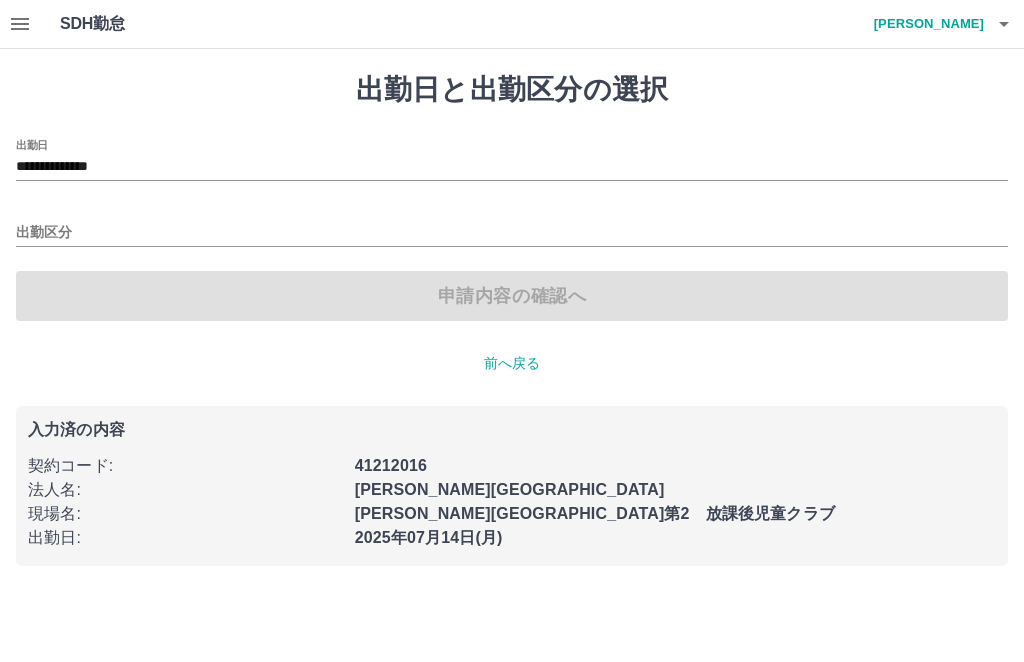 click on "出勤区分" at bounding box center (512, 233) 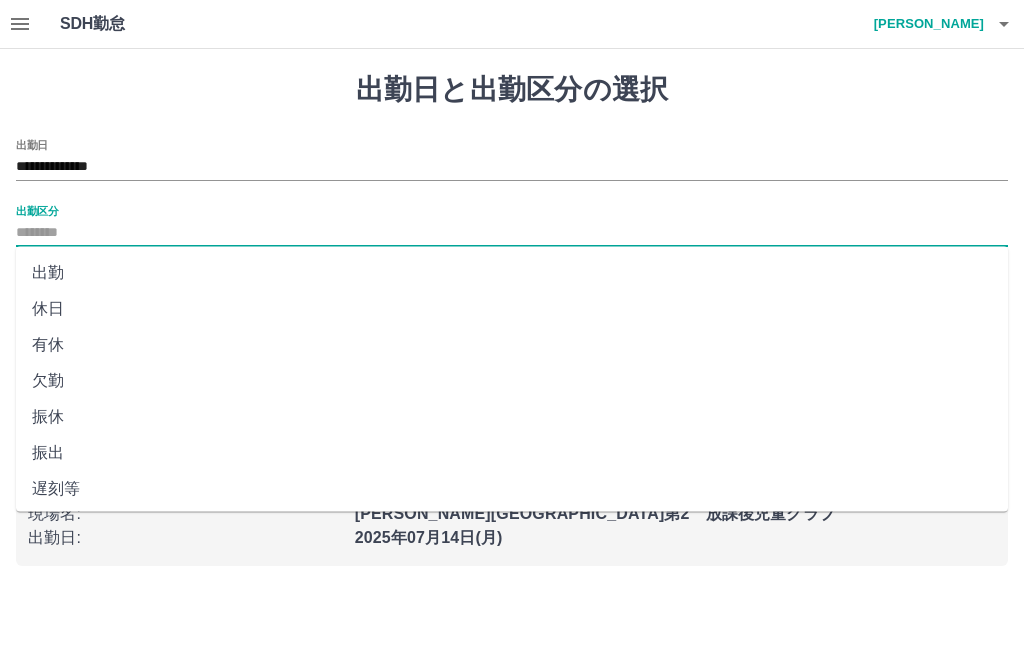 click on "出勤" at bounding box center (512, 273) 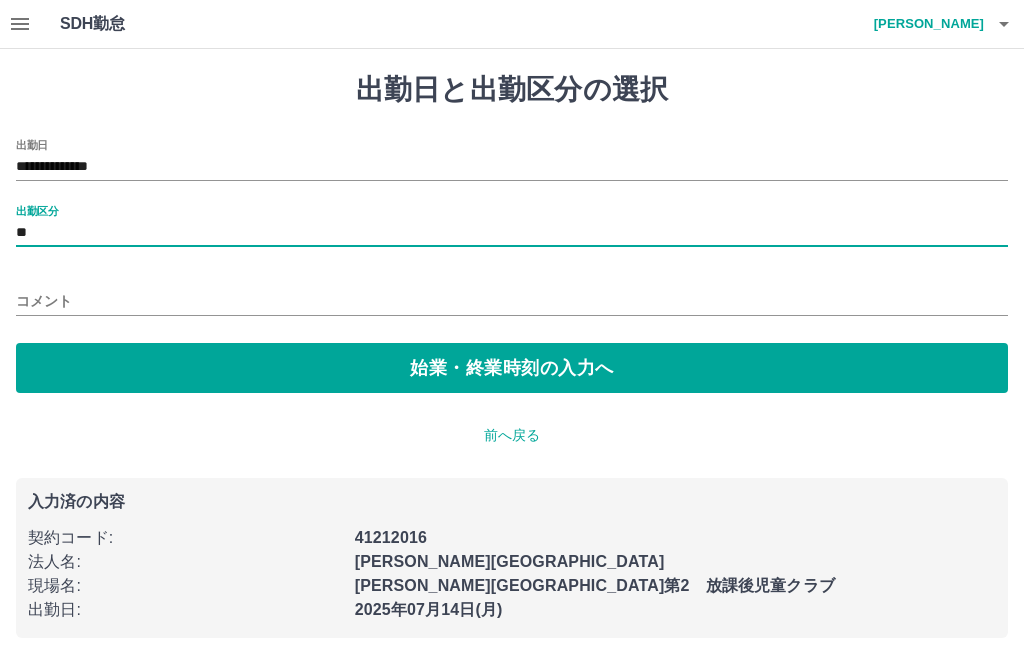 type on "**" 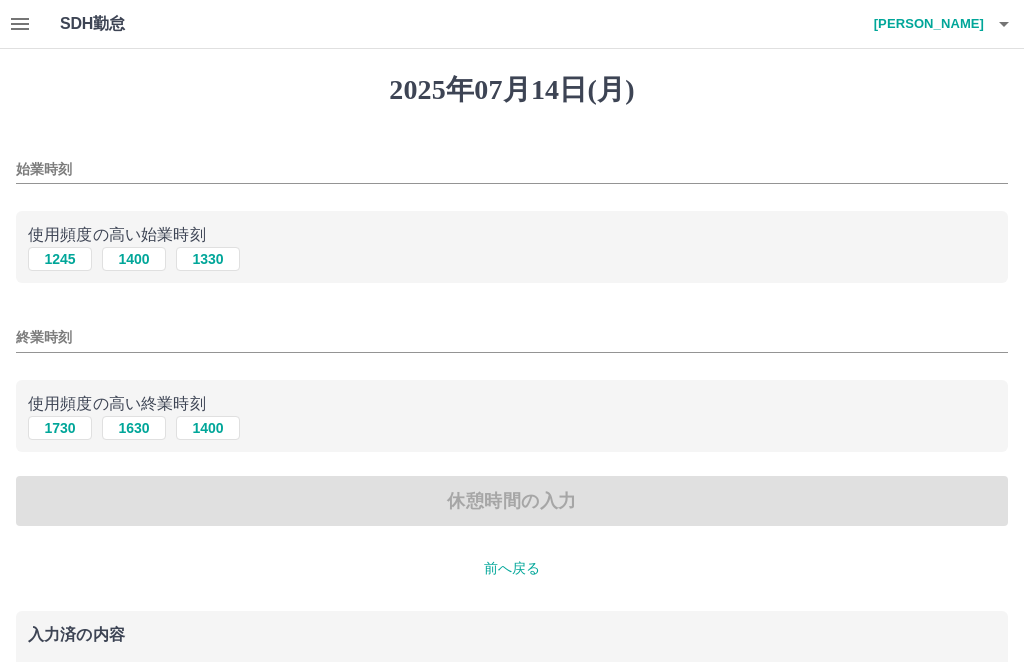 click on "1245" at bounding box center [60, 259] 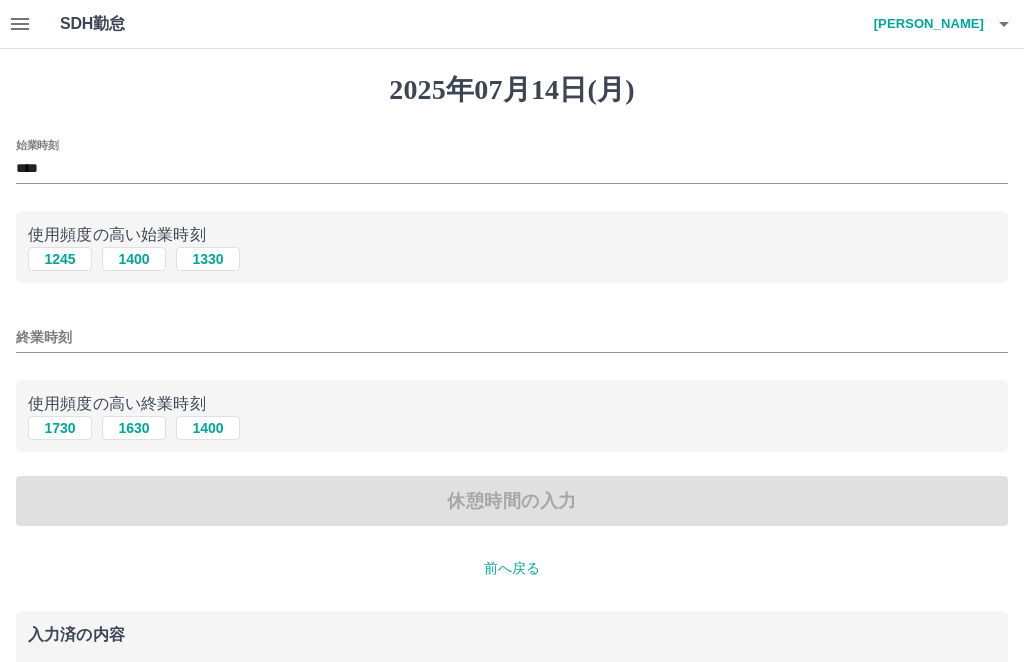 click on "終業時刻" at bounding box center (512, 337) 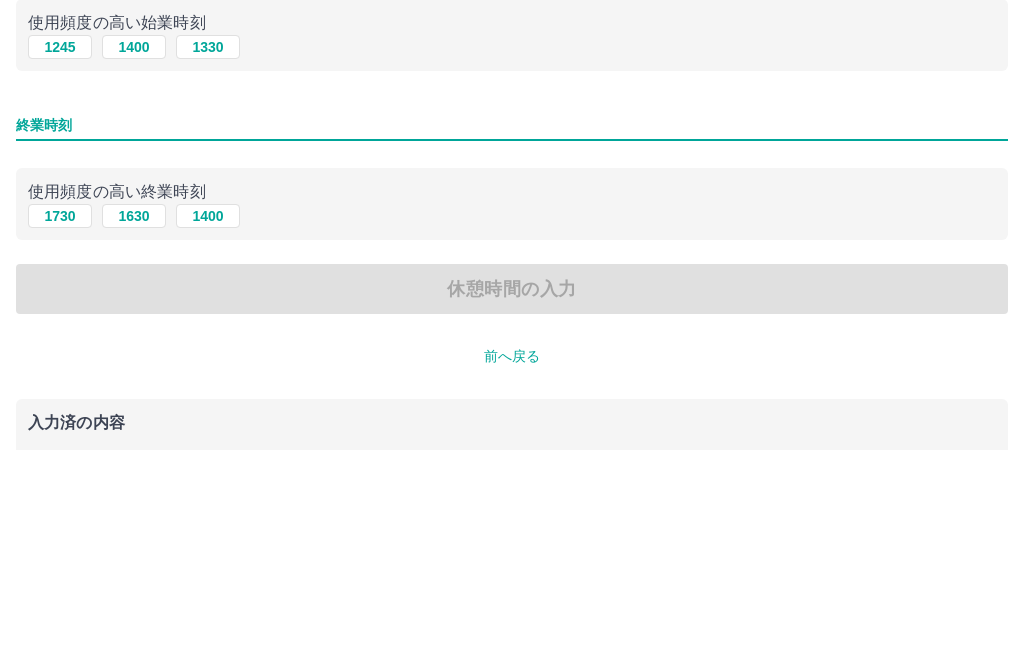 click on "1730" at bounding box center (60, 428) 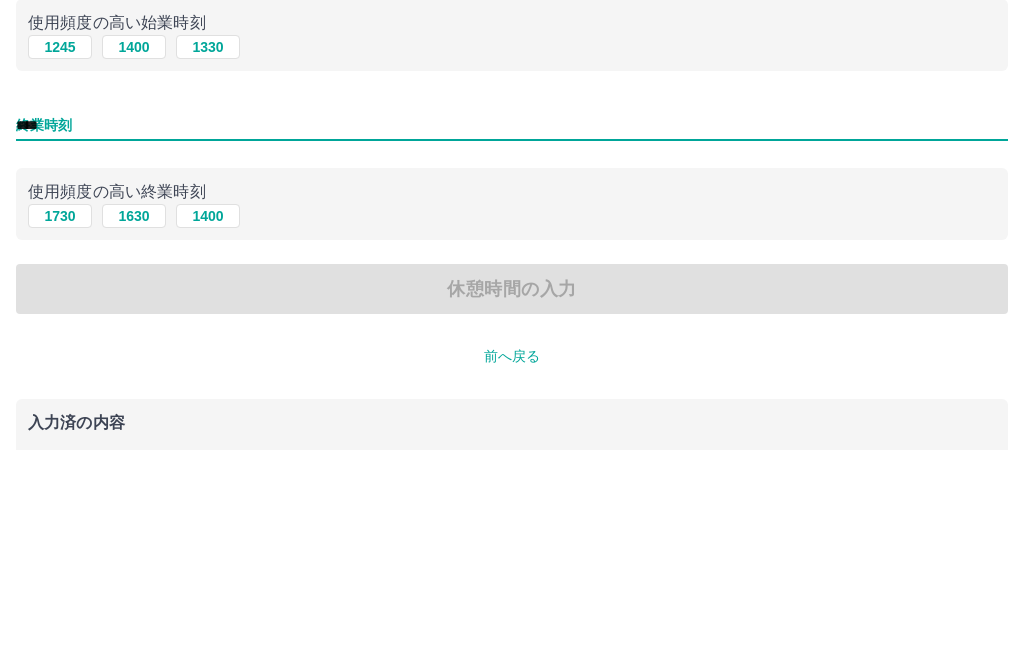 scroll, scrollTop: 159, scrollLeft: 0, axis: vertical 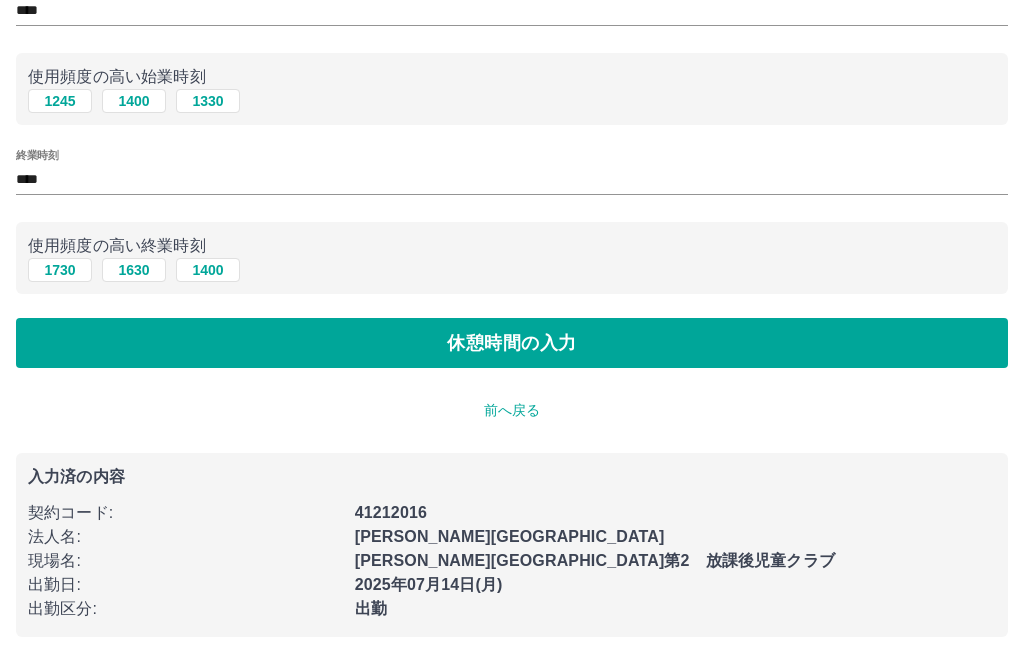click on "休憩時間の入力" at bounding box center [512, 344] 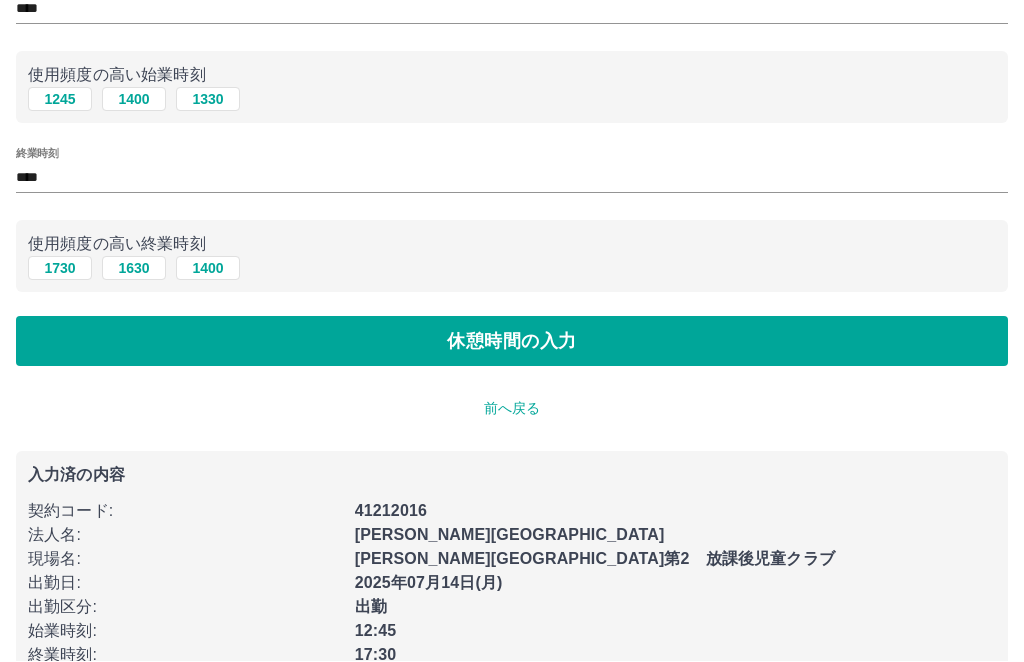 scroll, scrollTop: 160, scrollLeft: 0, axis: vertical 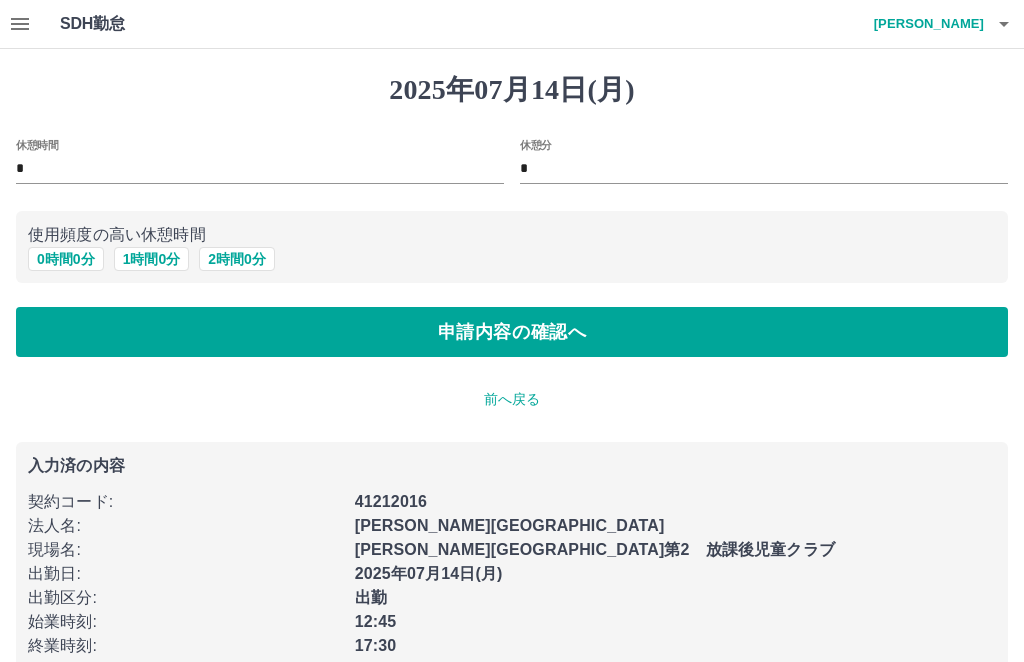 click on "申請内容の確認へ" at bounding box center (512, 332) 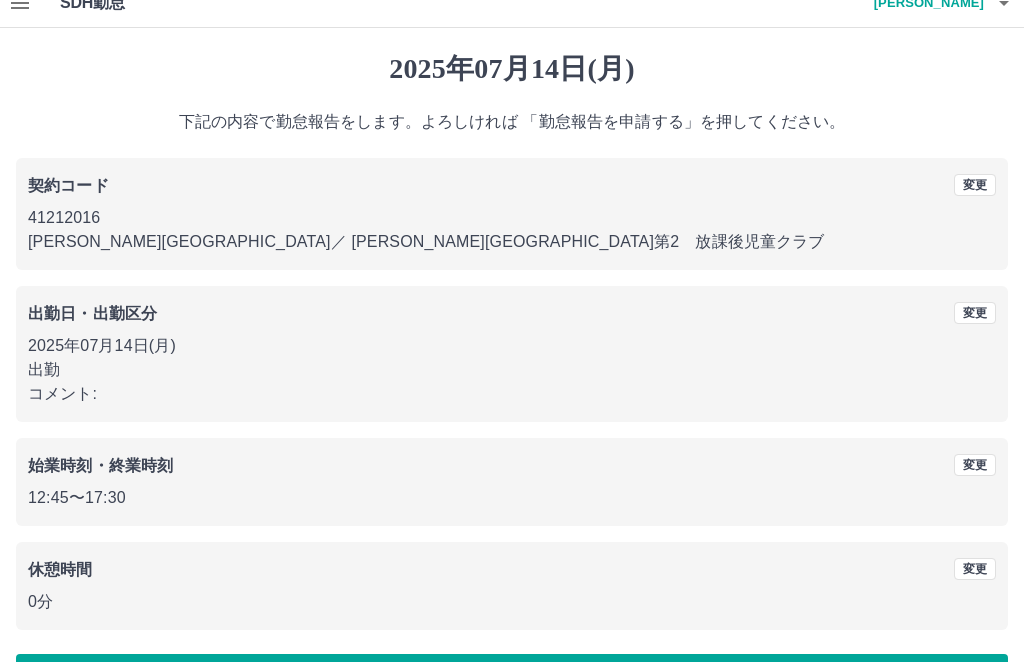 click on "勤怠報告を申請する" at bounding box center [512, 680] 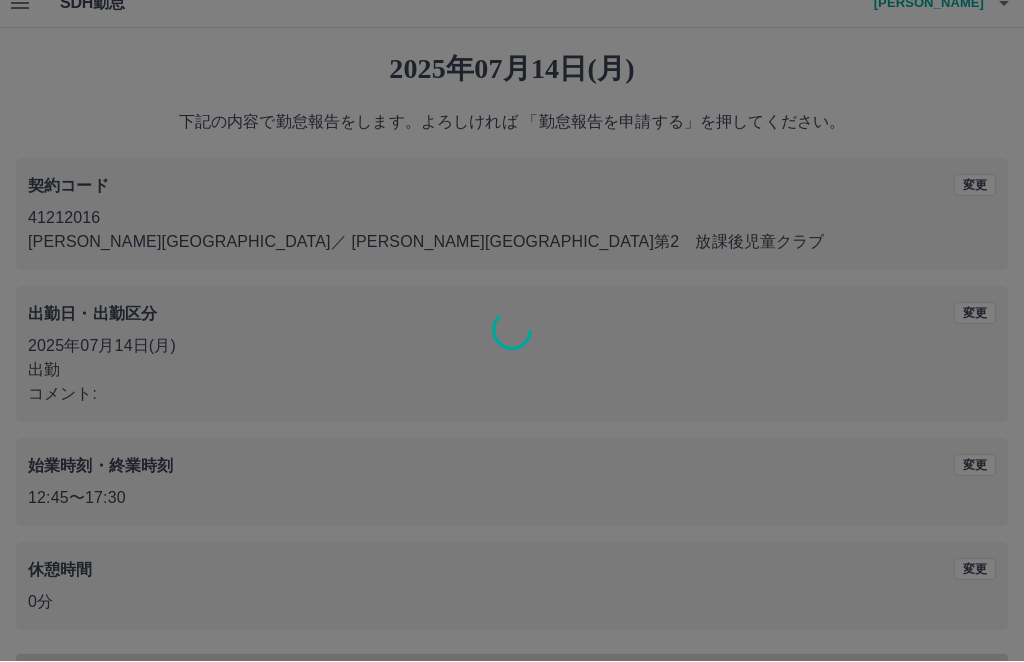 scroll, scrollTop: 0, scrollLeft: 0, axis: both 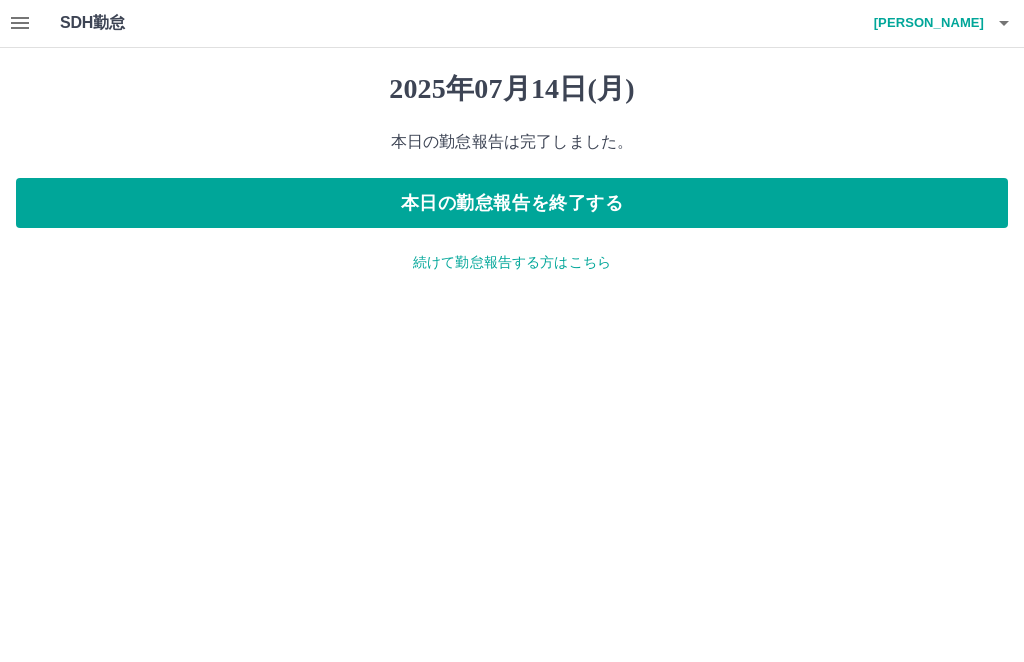 click on "本日の勤怠報告を終了する" at bounding box center (512, 204) 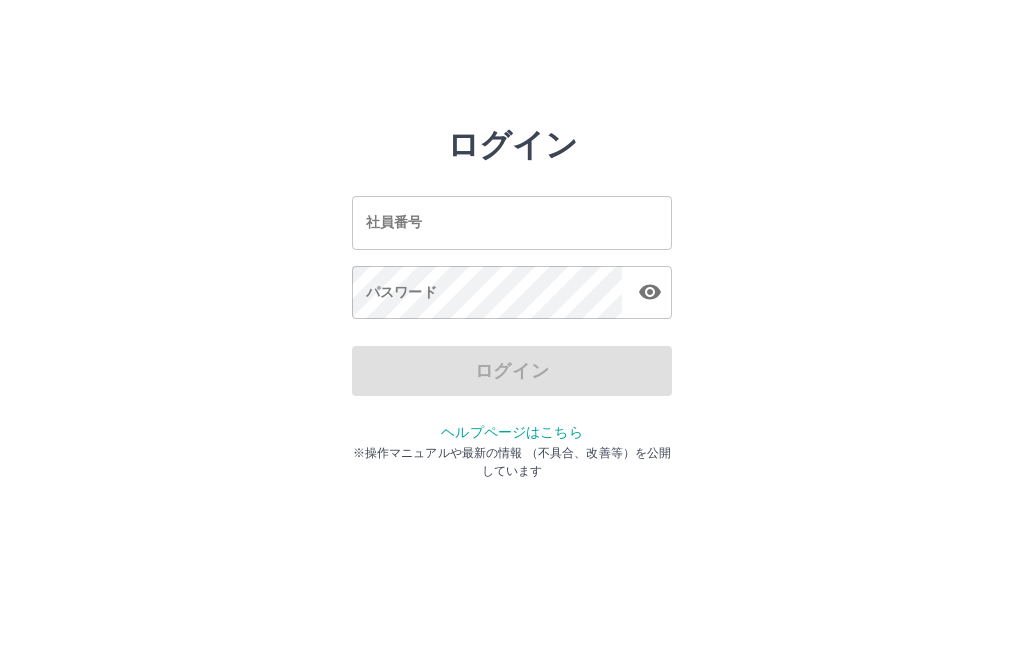 scroll, scrollTop: 0, scrollLeft: 0, axis: both 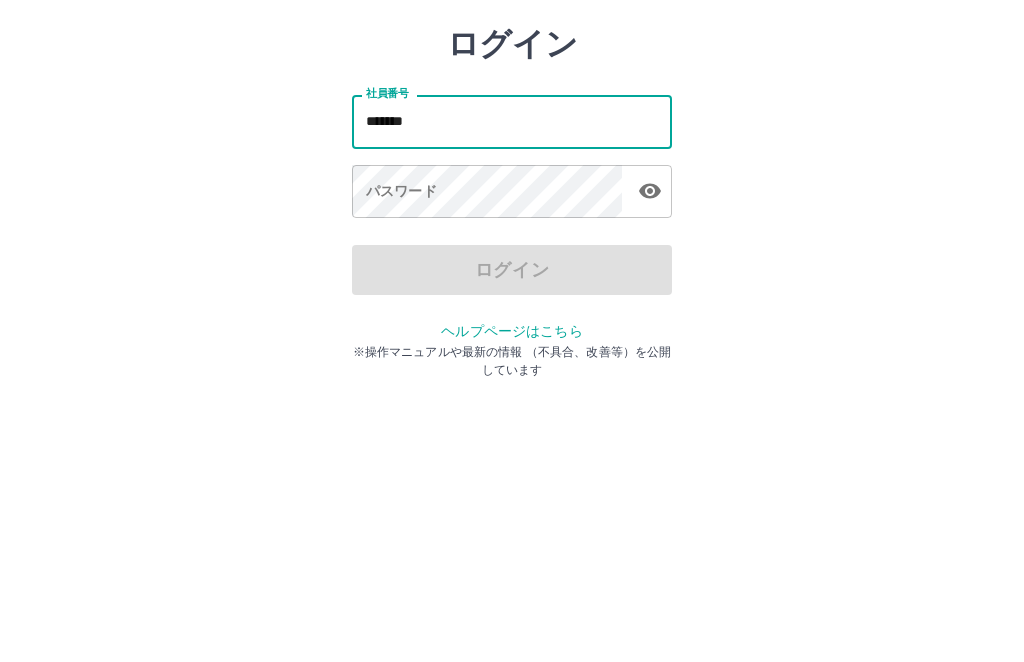 type on "*******" 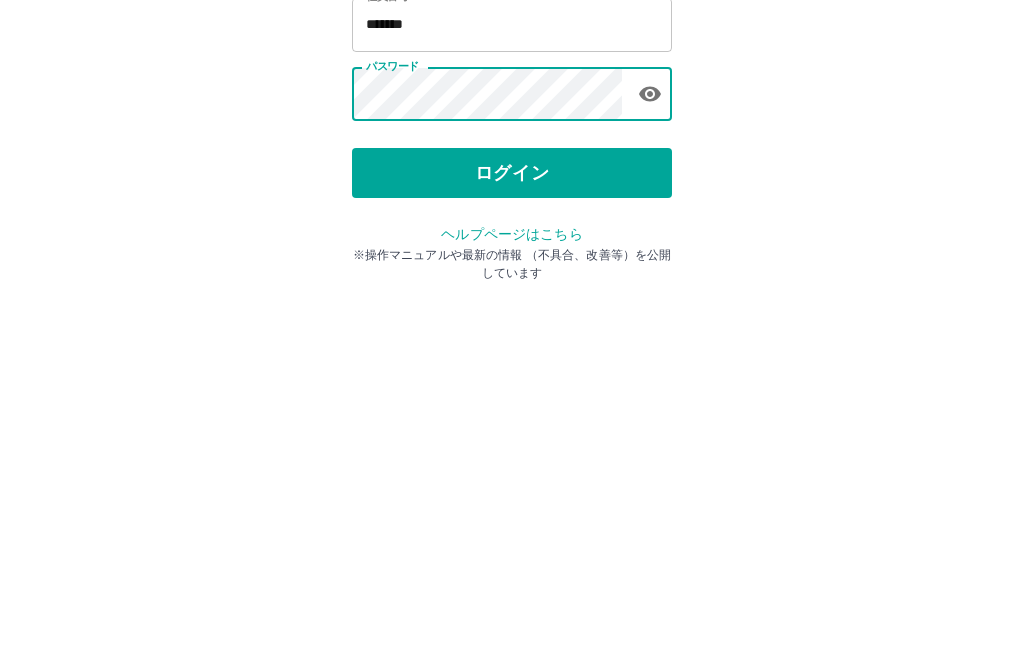 click on "ログイン" at bounding box center (512, 371) 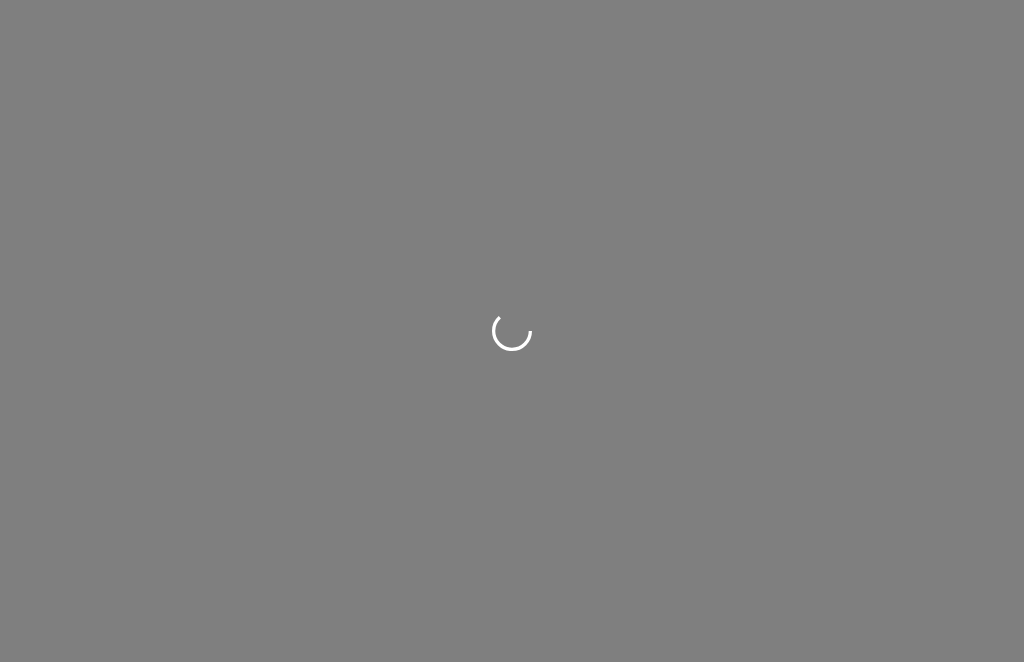scroll, scrollTop: 0, scrollLeft: 0, axis: both 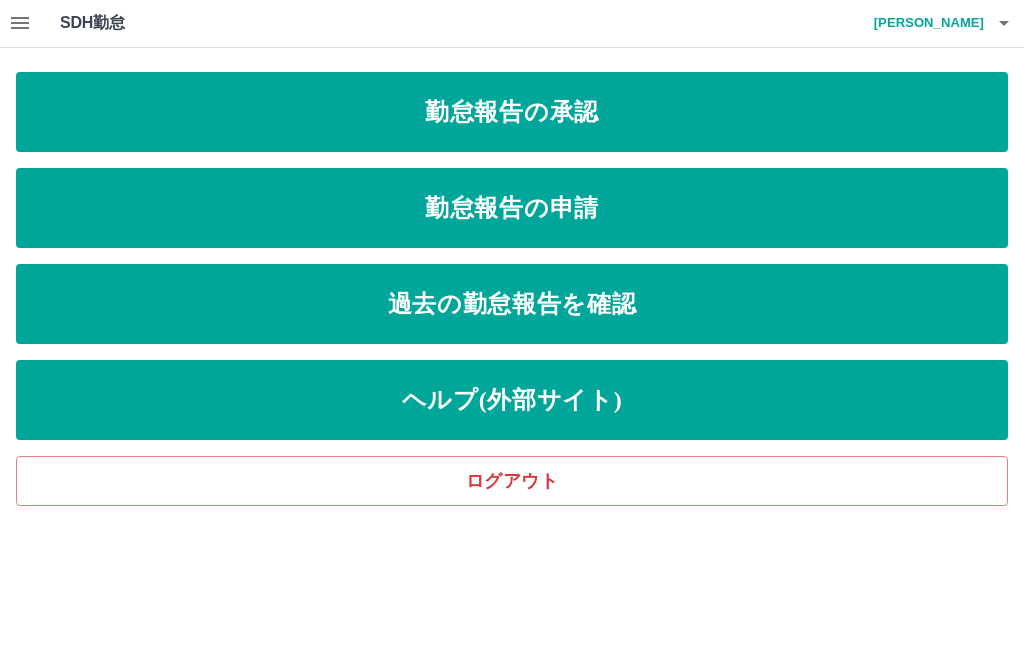 click on "勤怠報告の承認" at bounding box center (512, 113) 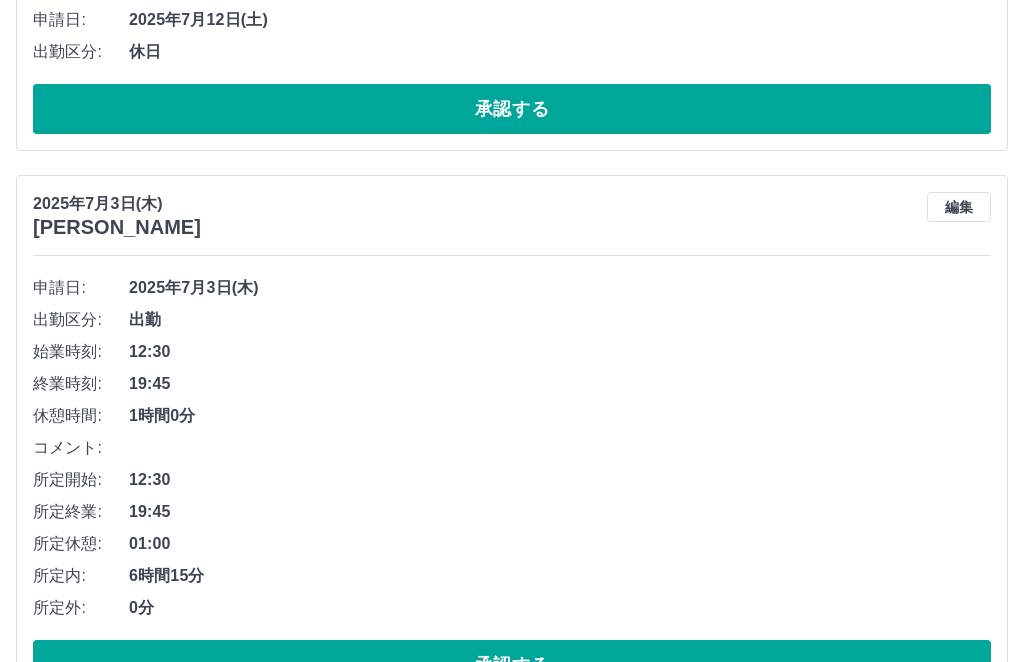scroll, scrollTop: 3895, scrollLeft: 0, axis: vertical 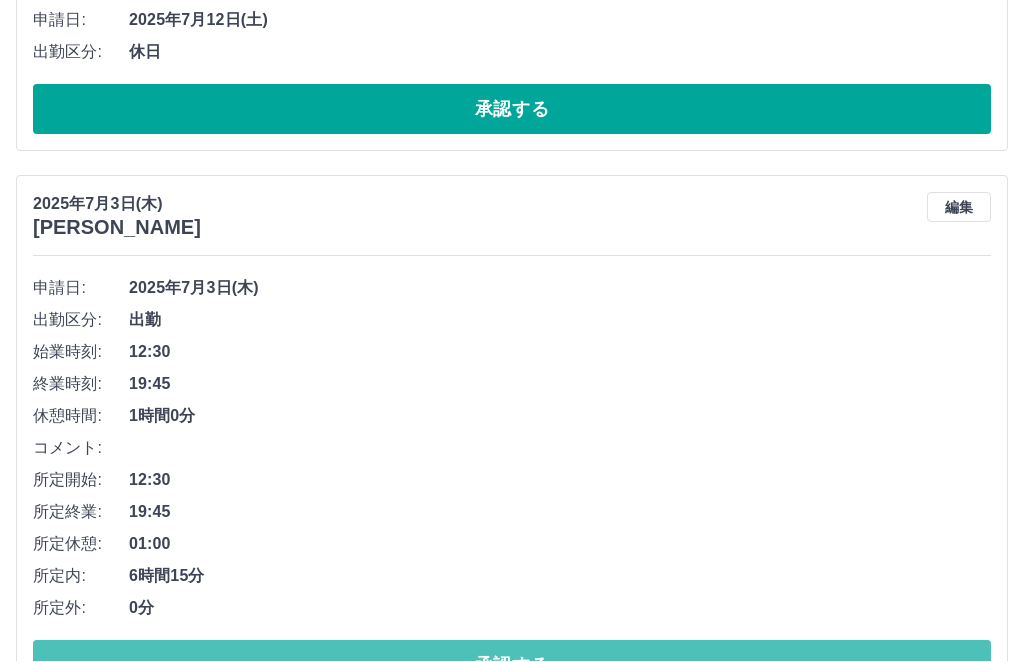 click on "承認する" at bounding box center [512, 666] 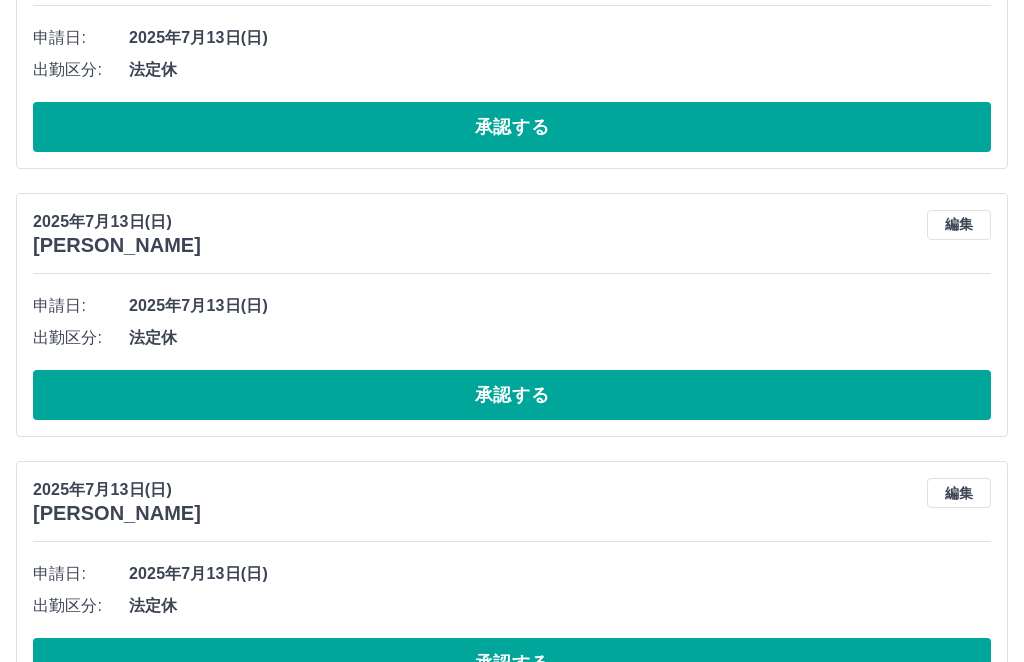 scroll, scrollTop: 2804, scrollLeft: 0, axis: vertical 